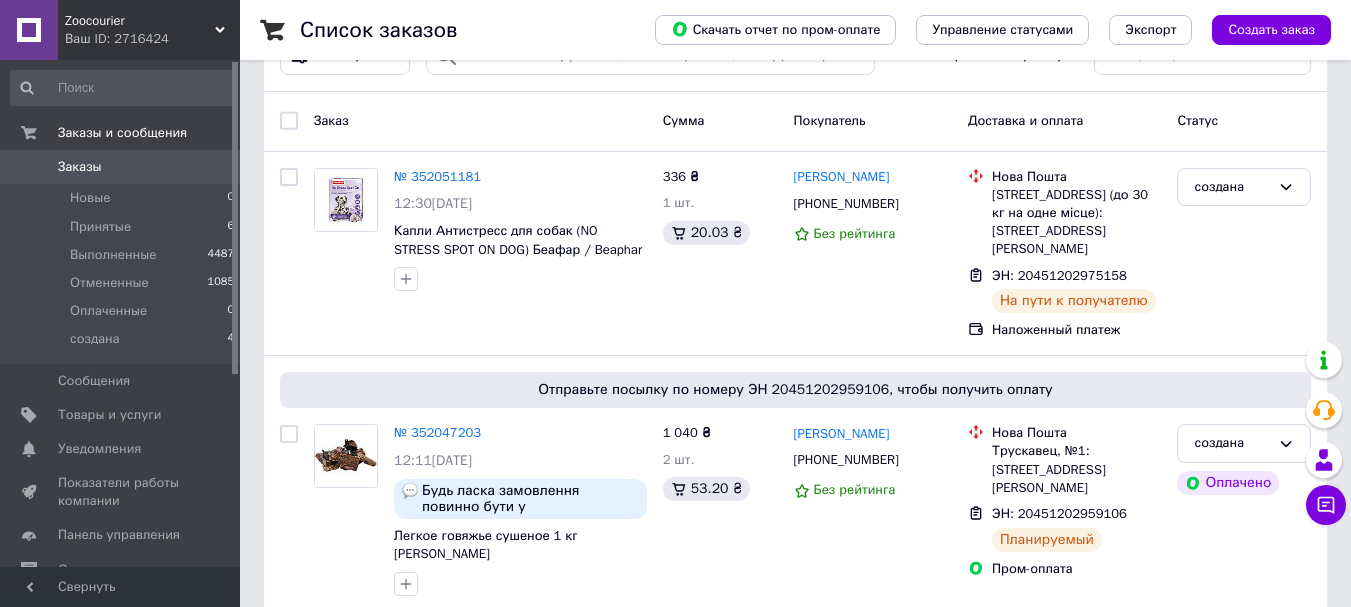scroll, scrollTop: 100, scrollLeft: 0, axis: vertical 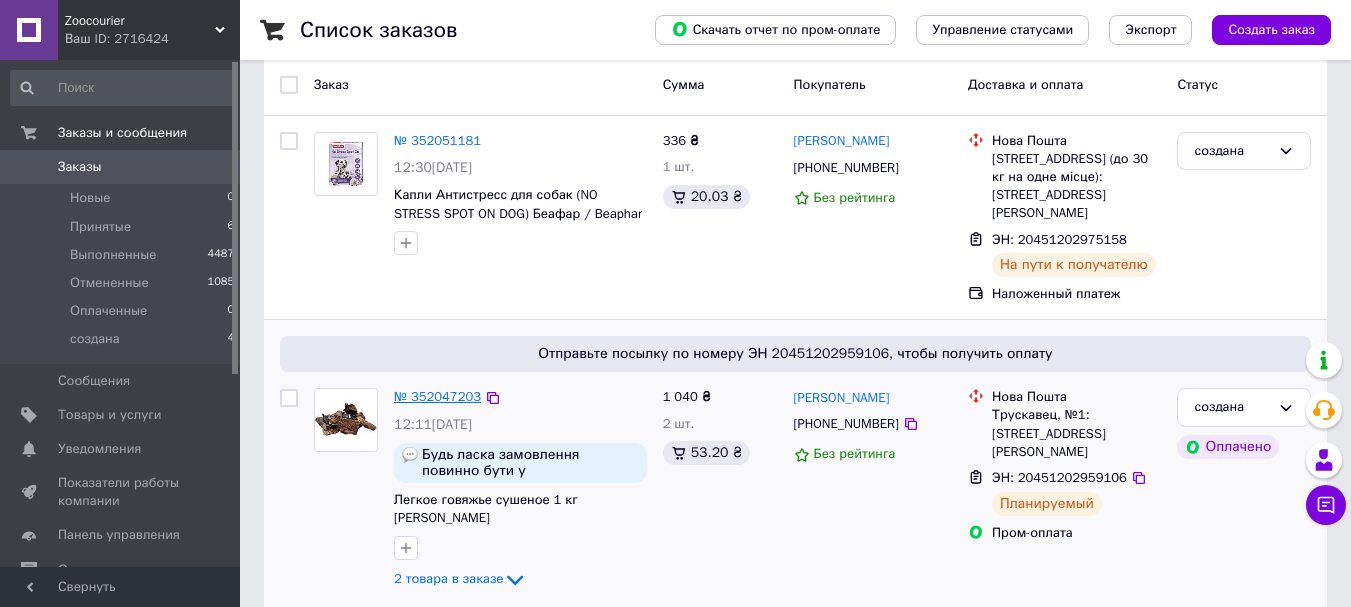 click on "№ 352047203" at bounding box center [437, 396] 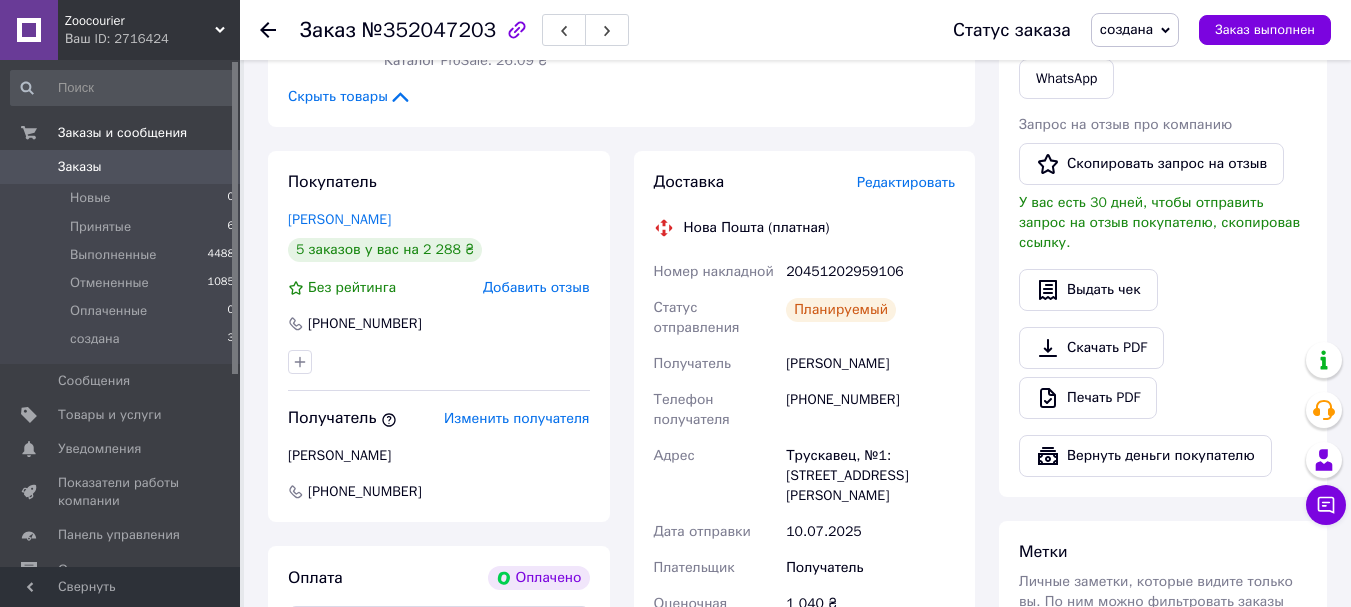 scroll, scrollTop: 1055, scrollLeft: 0, axis: vertical 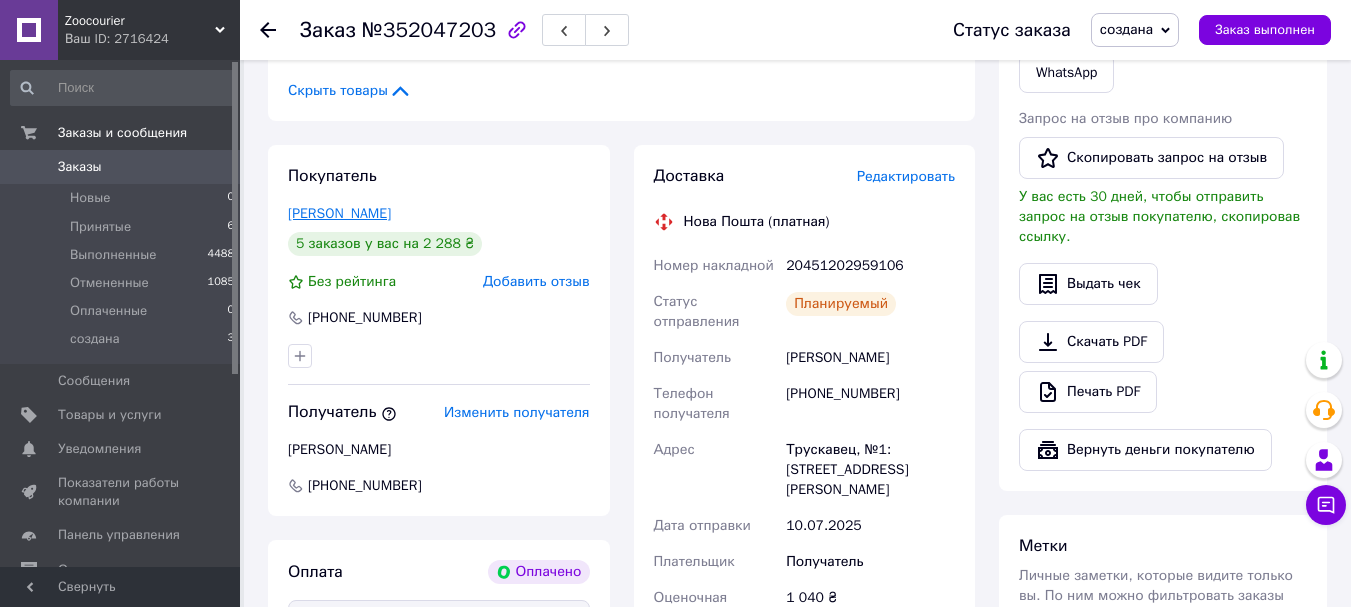 click on "[PERSON_NAME]" at bounding box center (339, 213) 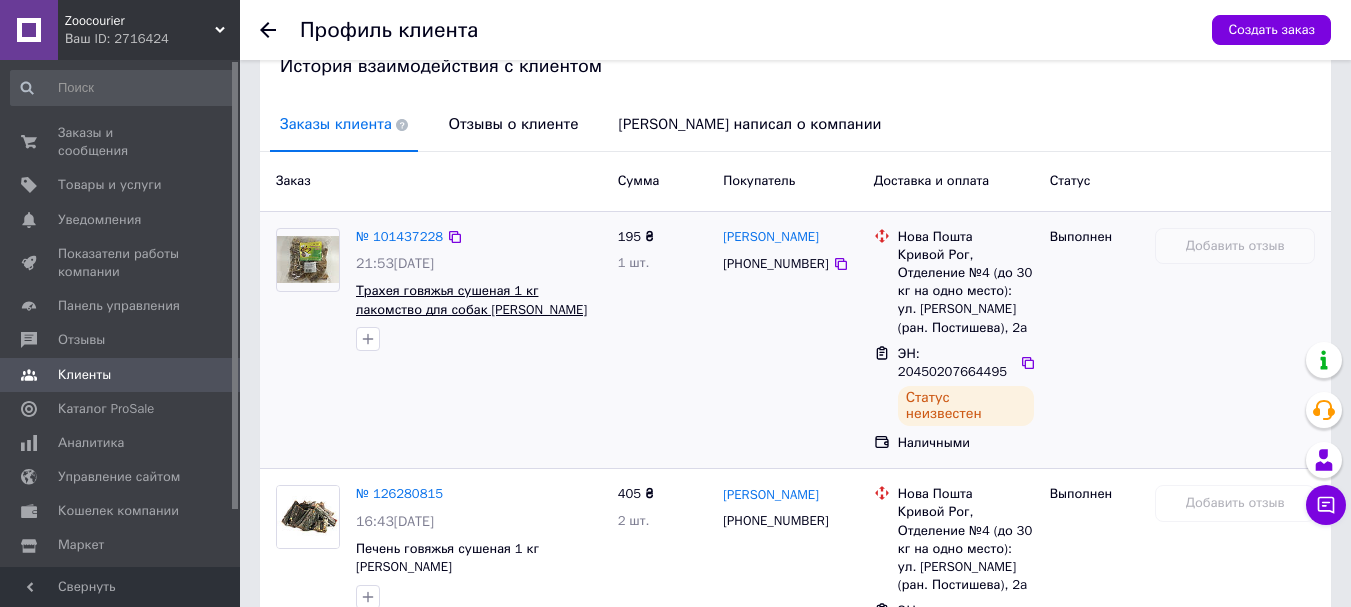 scroll, scrollTop: 317, scrollLeft: 0, axis: vertical 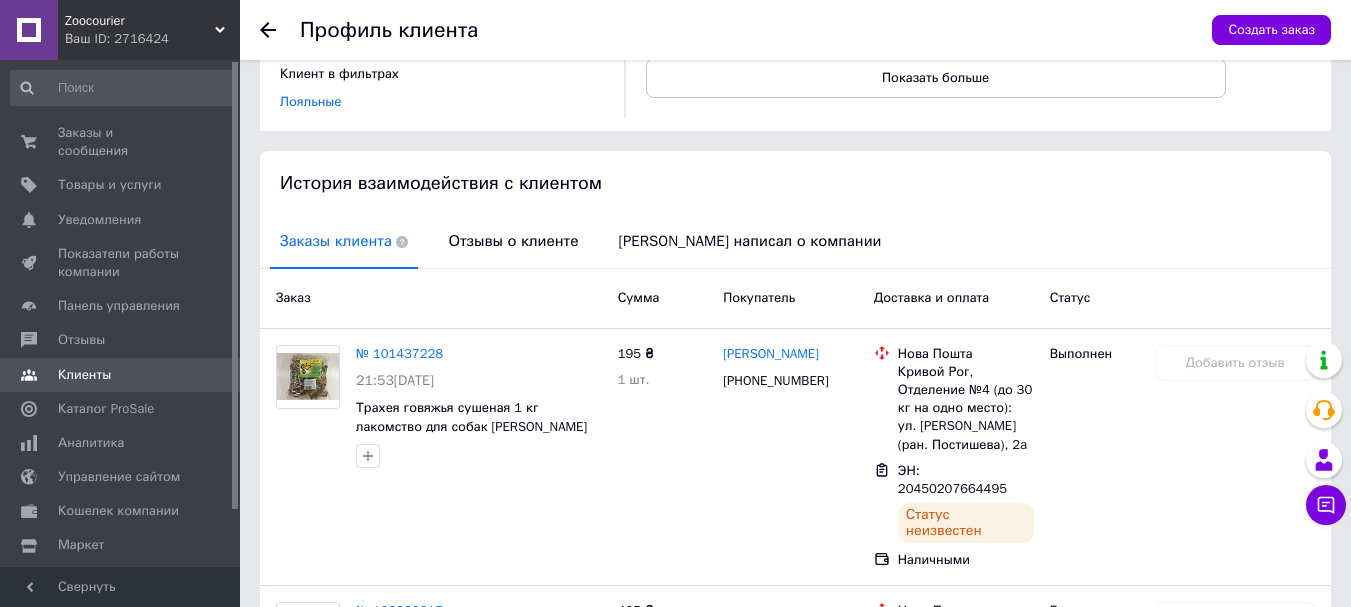 click 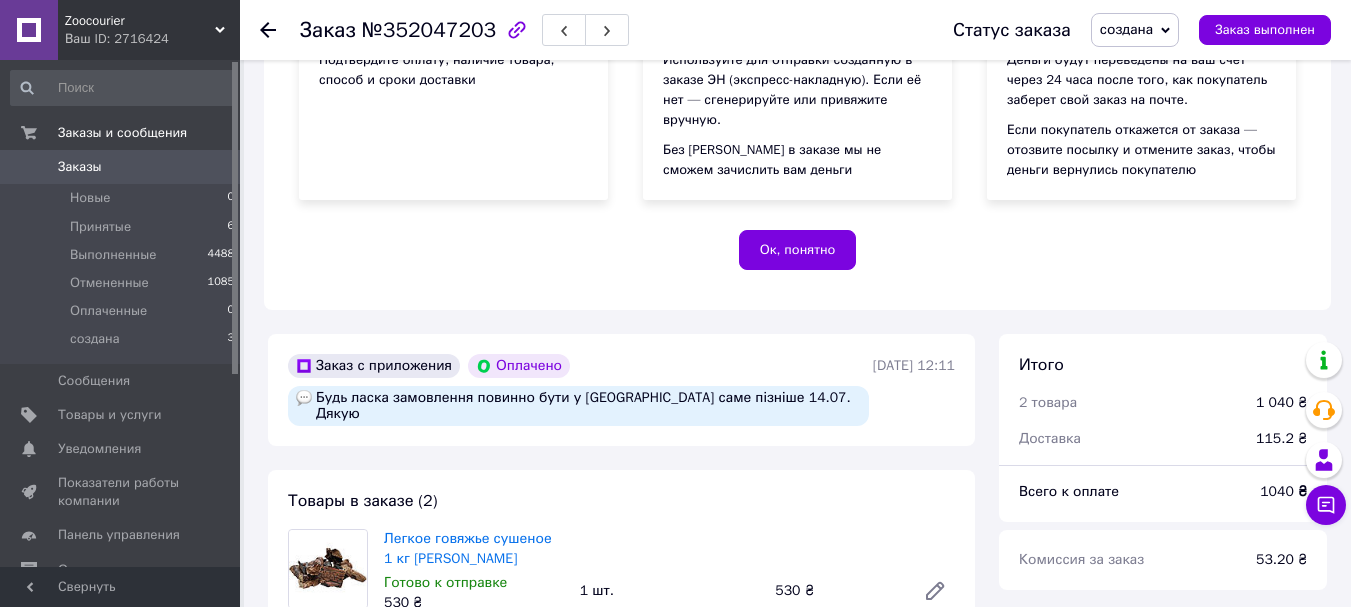 click 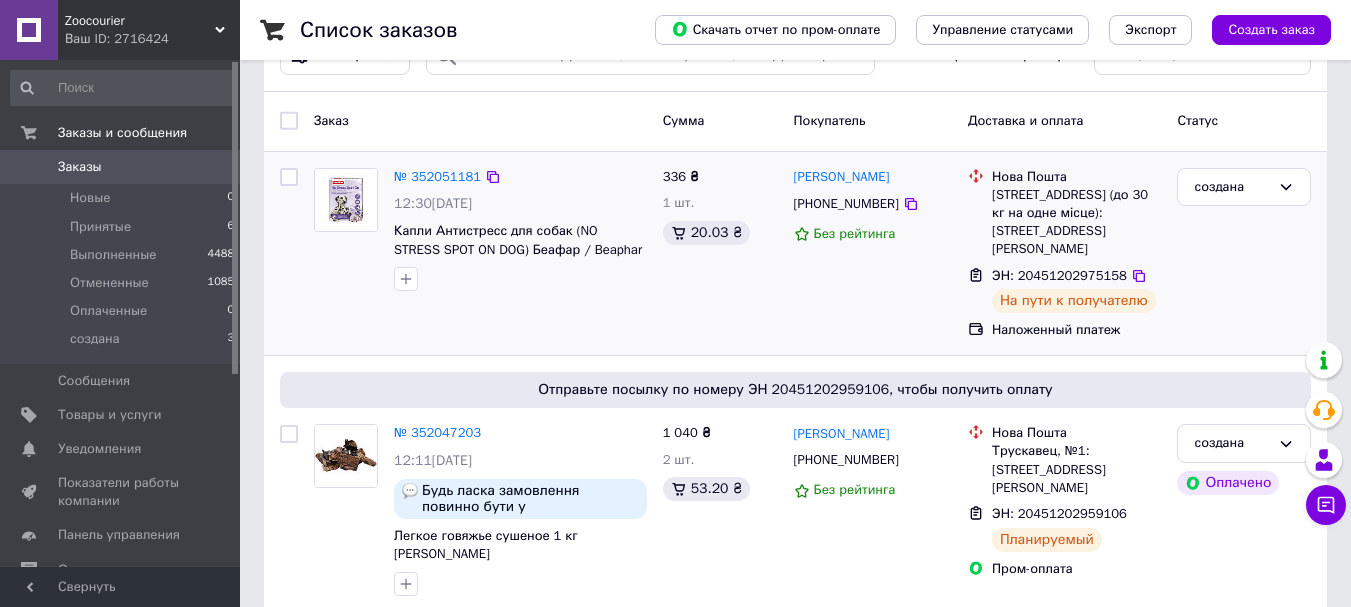scroll, scrollTop: 100, scrollLeft: 0, axis: vertical 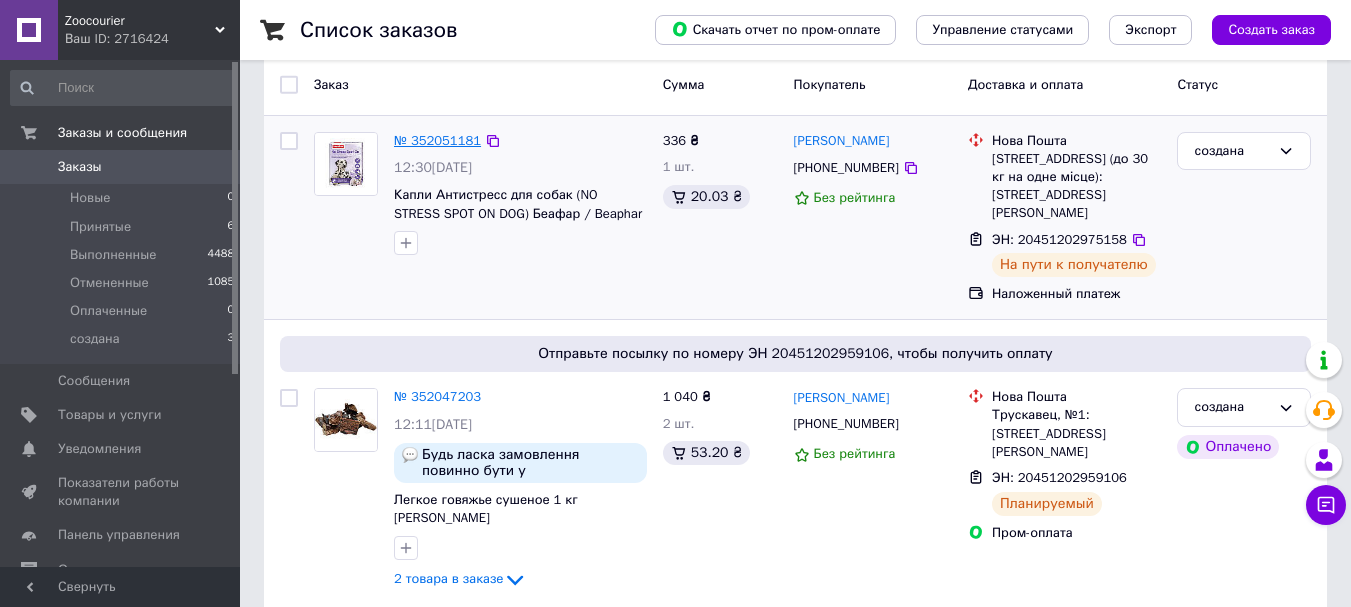 click on "№ 352051181" at bounding box center (437, 140) 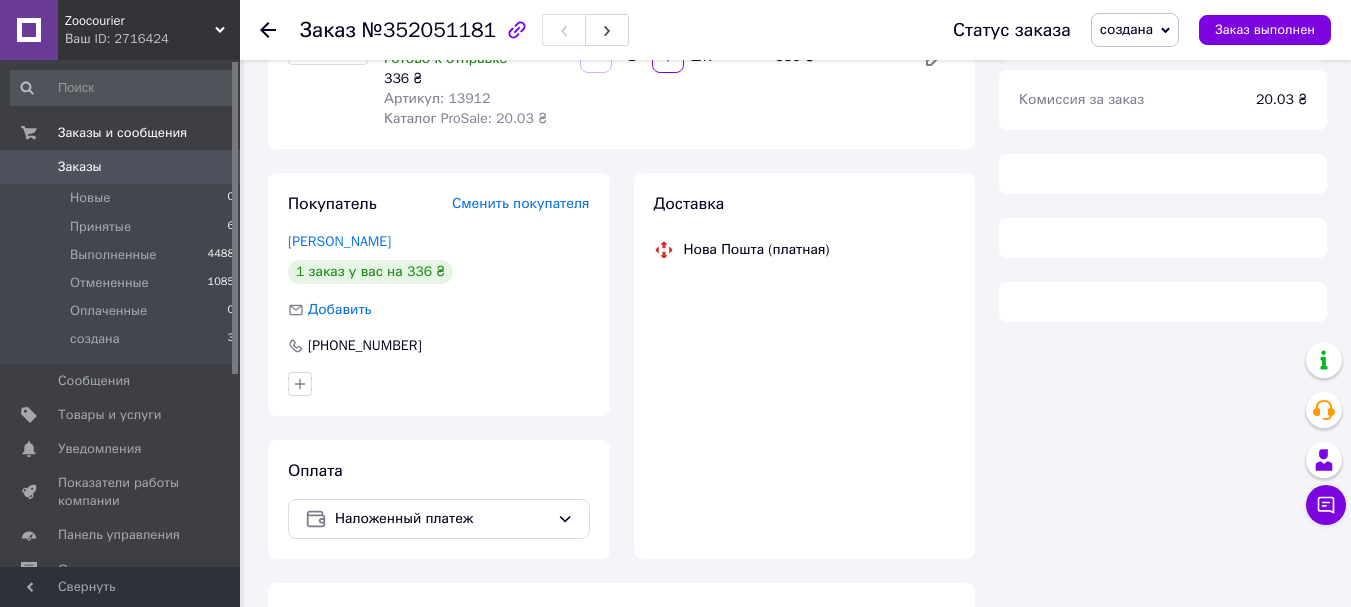 scroll, scrollTop: 286, scrollLeft: 0, axis: vertical 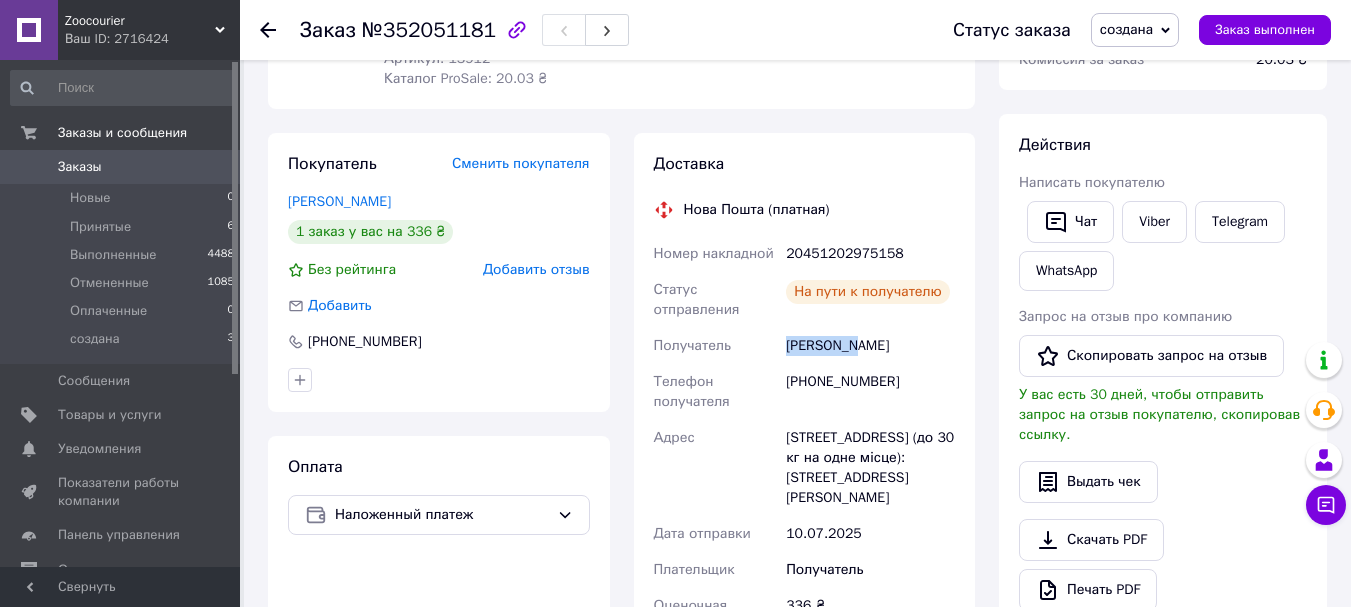 drag, startPoint x: 785, startPoint y: 341, endPoint x: 902, endPoint y: 347, distance: 117.15375 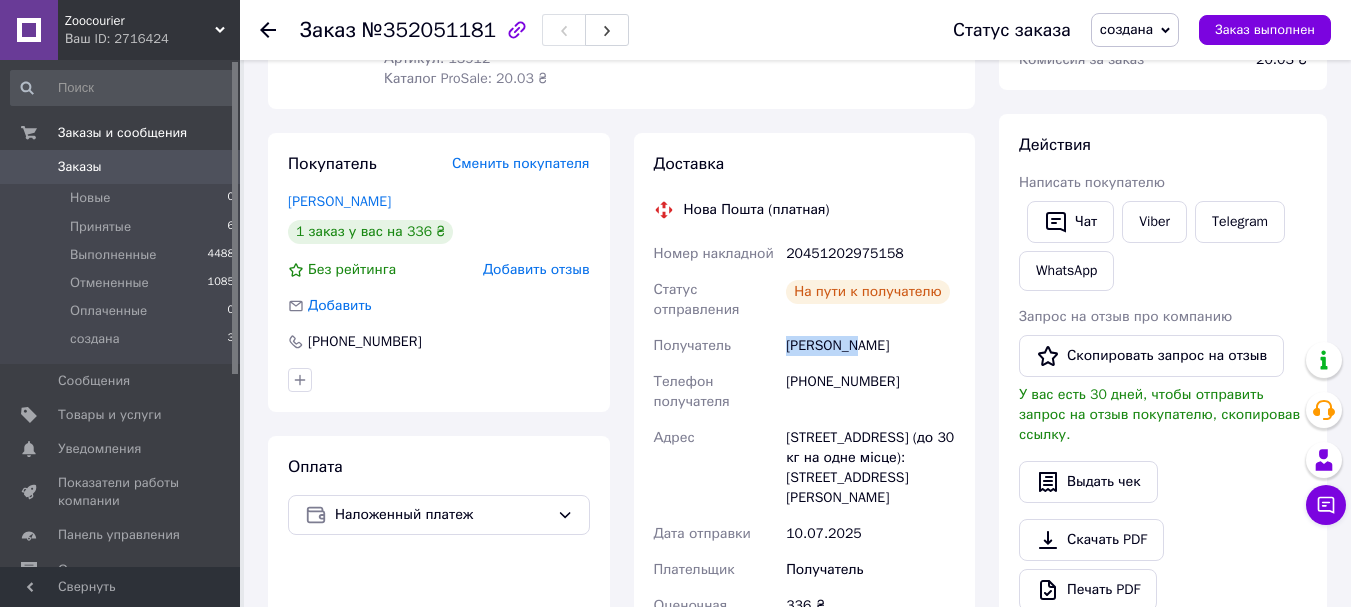 click on "[PERSON_NAME]" at bounding box center (870, 346) 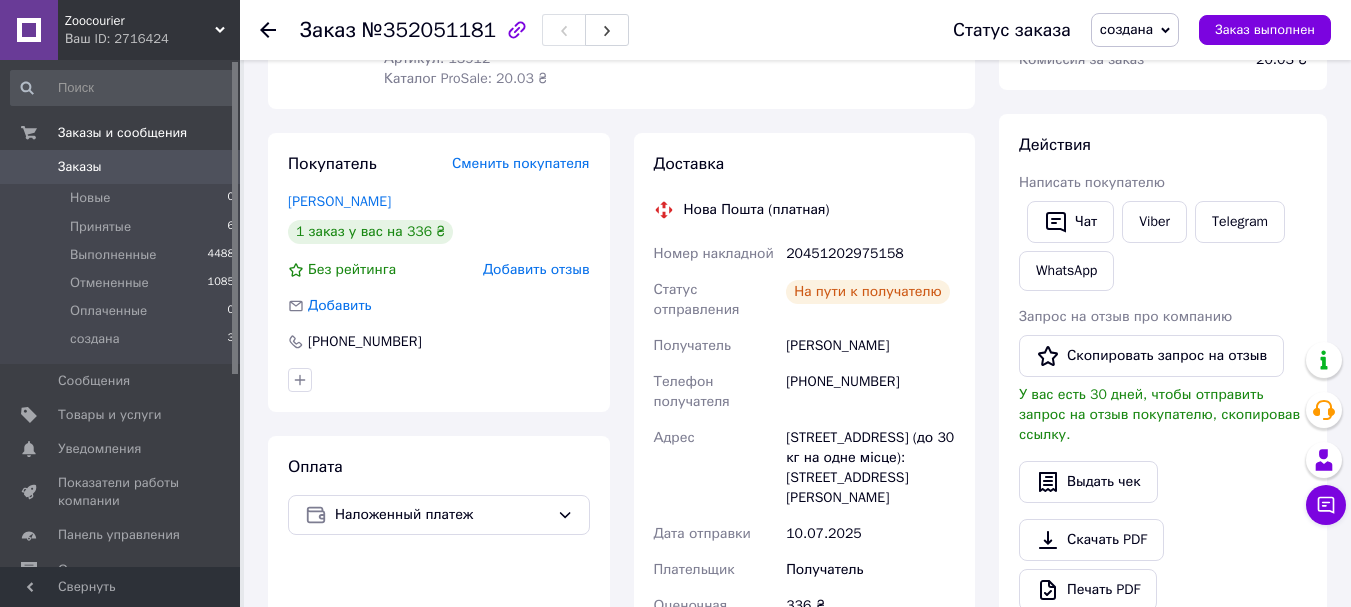 click on "Доставка" at bounding box center (805, 164) 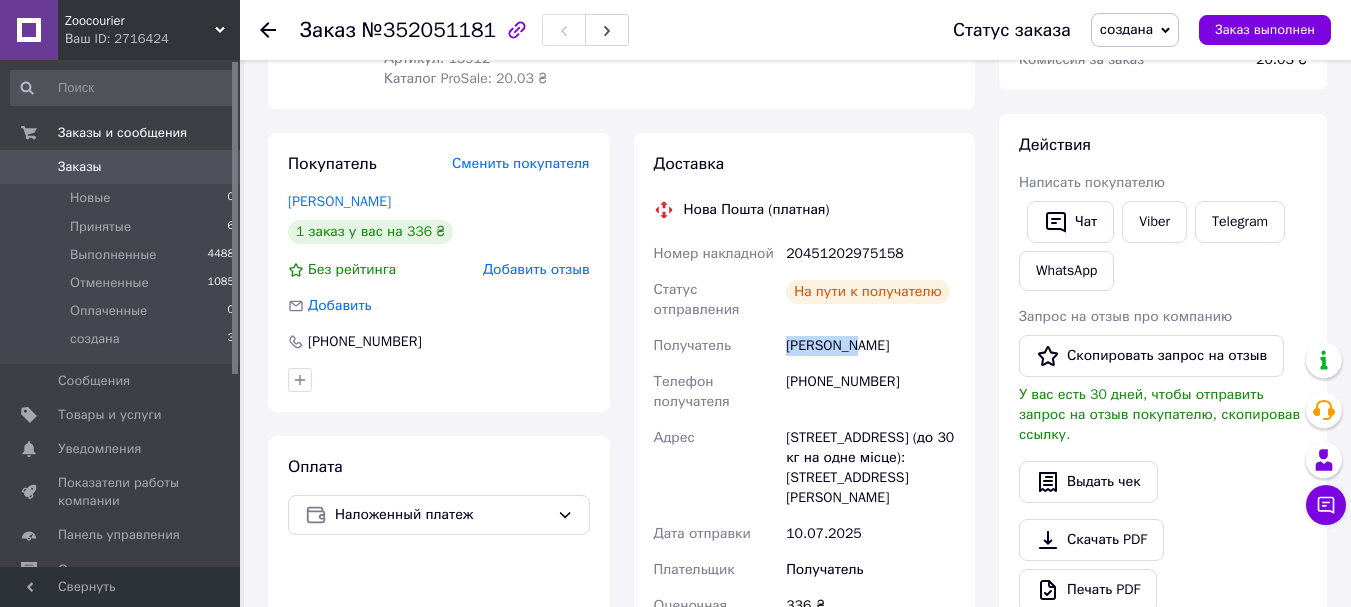 drag, startPoint x: 786, startPoint y: 341, endPoint x: 872, endPoint y: 351, distance: 86.579445 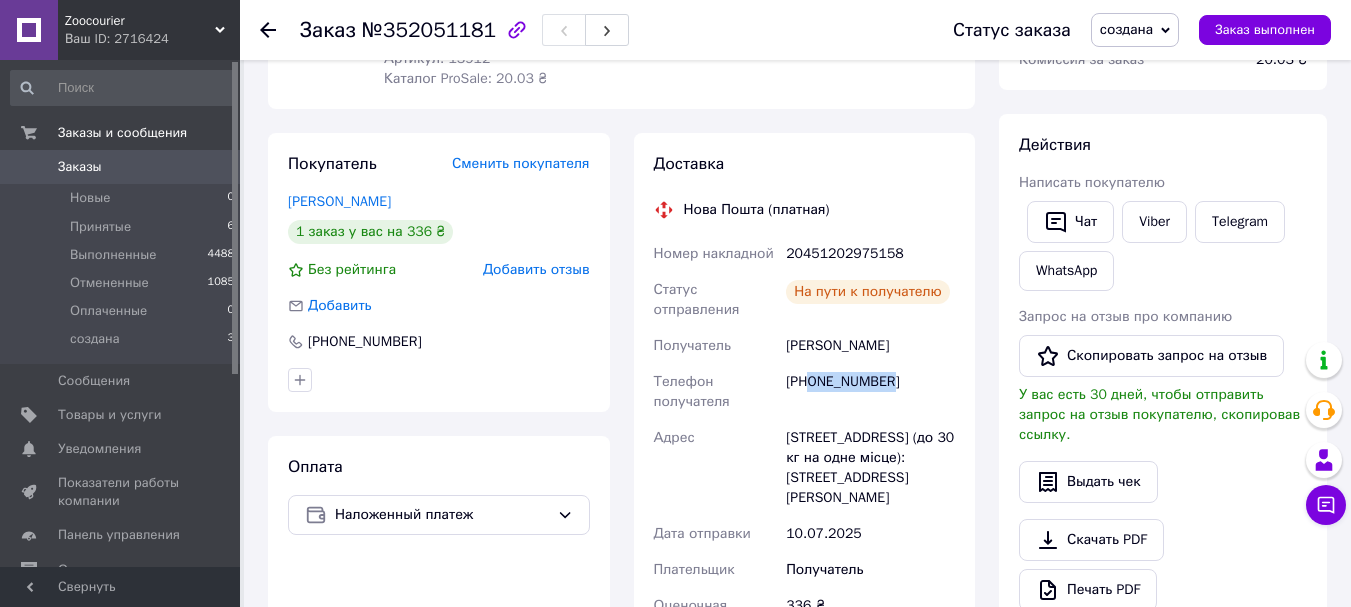 drag, startPoint x: 808, startPoint y: 382, endPoint x: 850, endPoint y: 397, distance: 44.598206 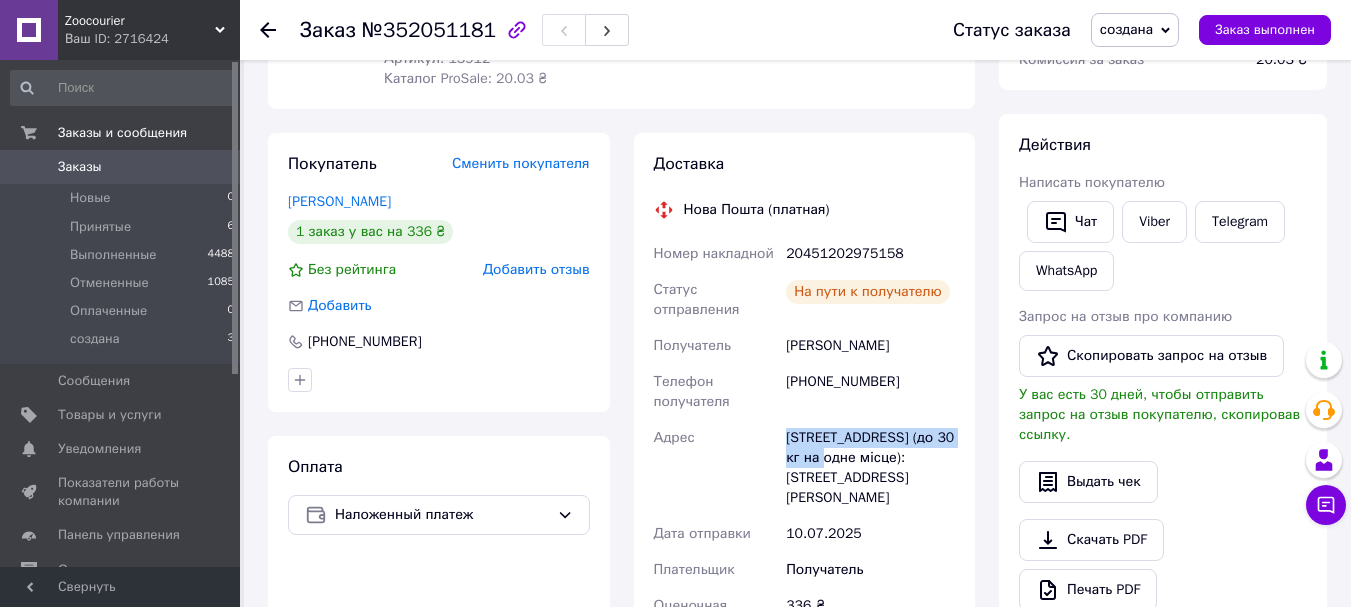 drag, startPoint x: 775, startPoint y: 430, endPoint x: 825, endPoint y: 463, distance: 59.908264 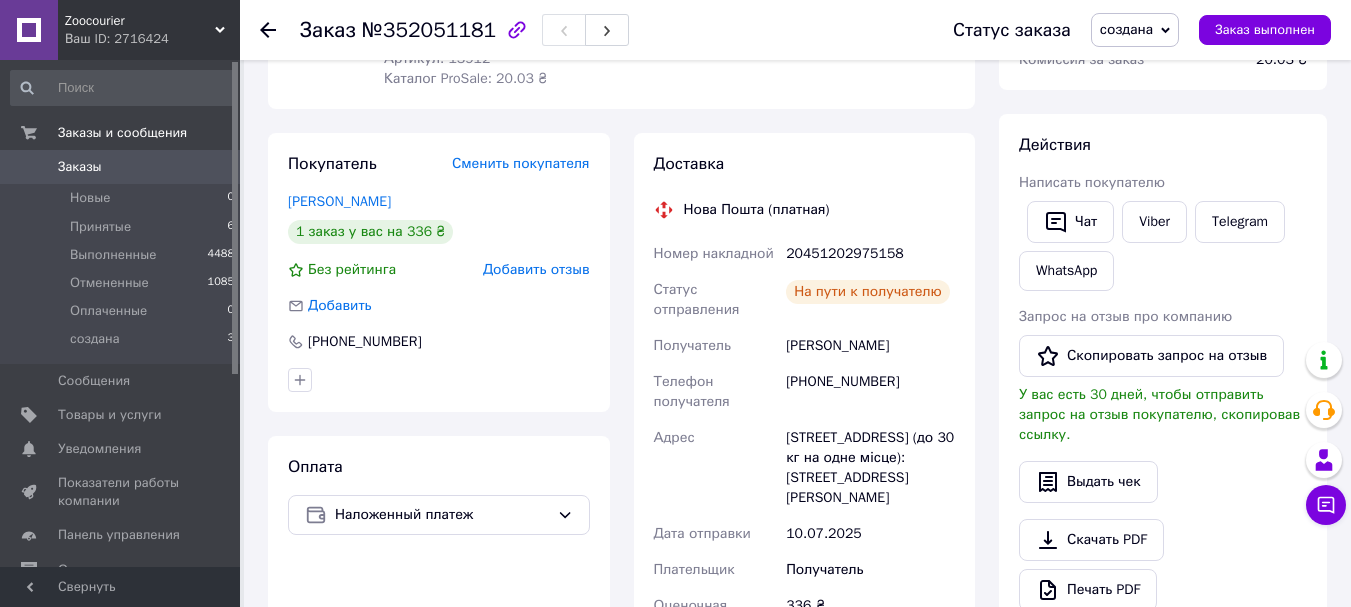 click on "Доставка" at bounding box center (805, 164) 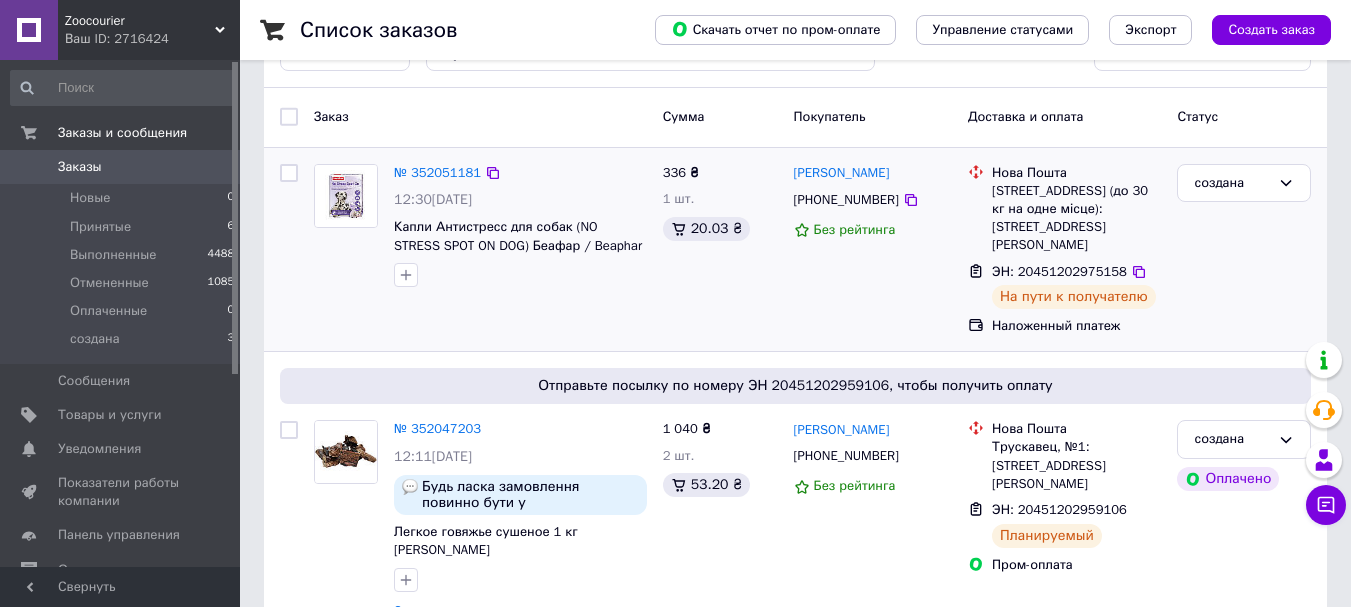 scroll, scrollTop: 100, scrollLeft: 0, axis: vertical 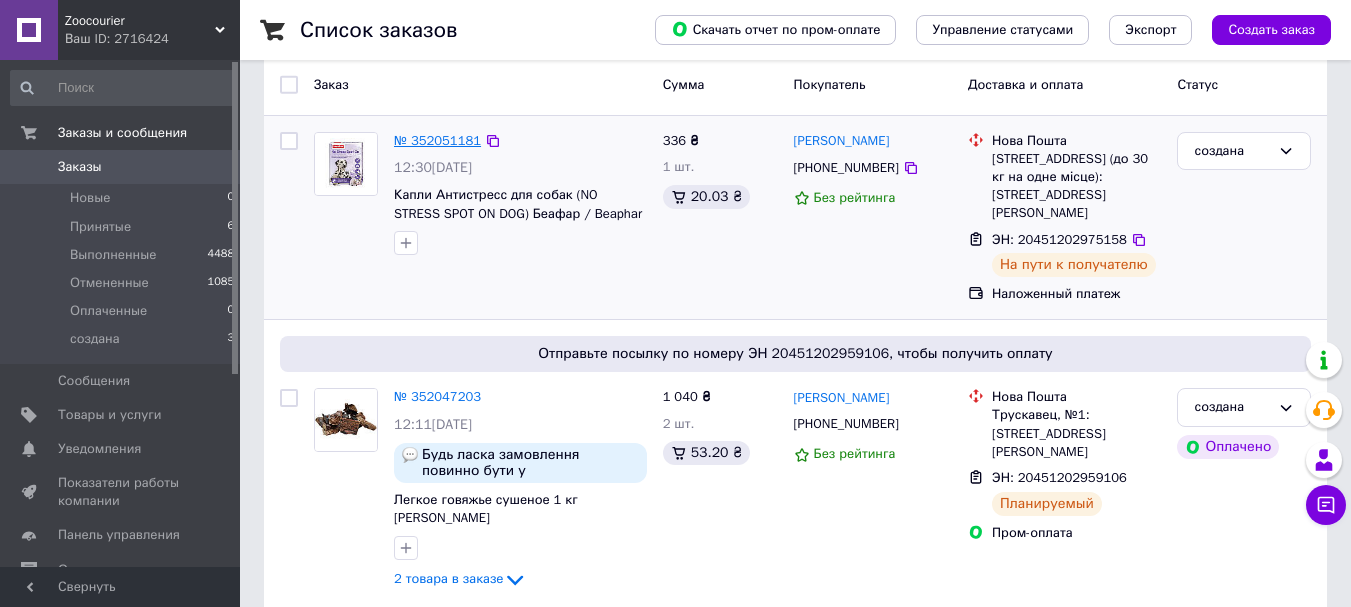 click on "№ 352051181" at bounding box center (437, 140) 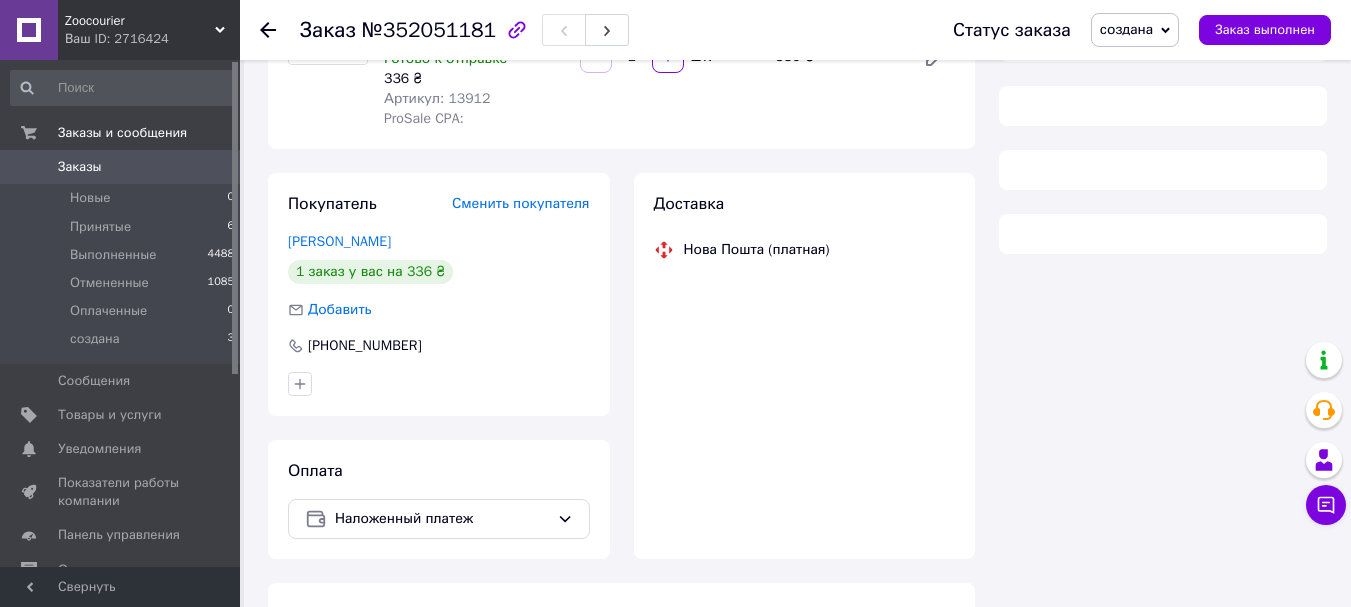 scroll, scrollTop: 286, scrollLeft: 0, axis: vertical 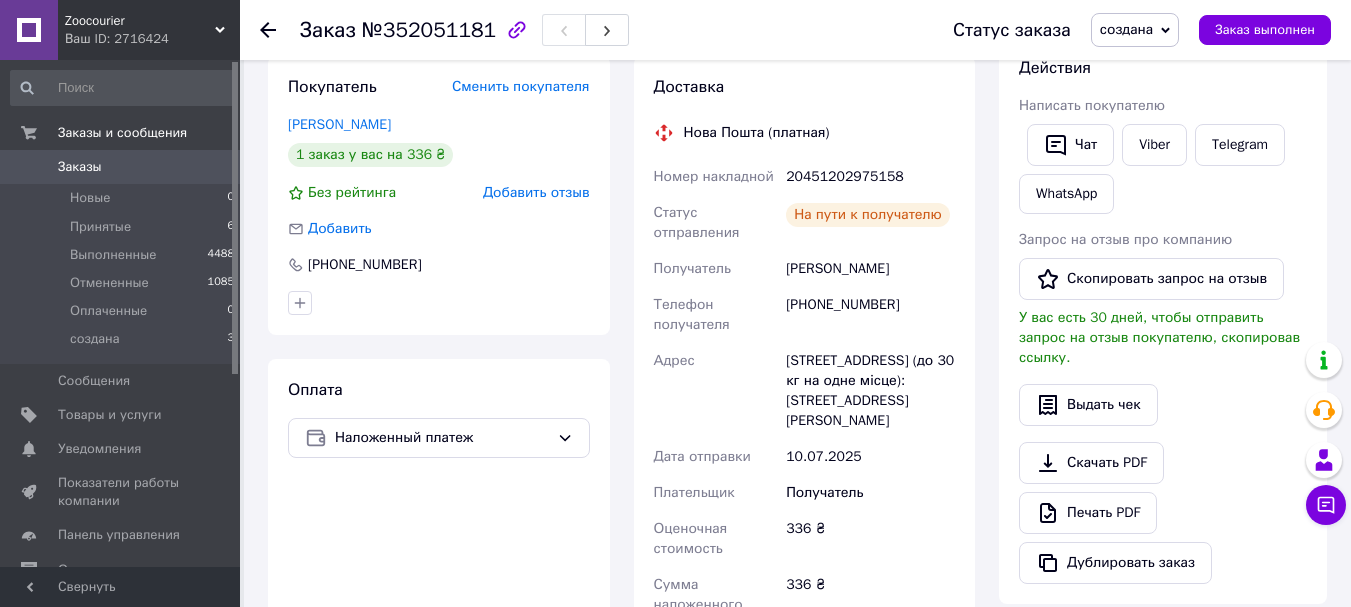 drag, startPoint x: 724, startPoint y: 59, endPoint x: 765, endPoint y: 33, distance: 48.548943 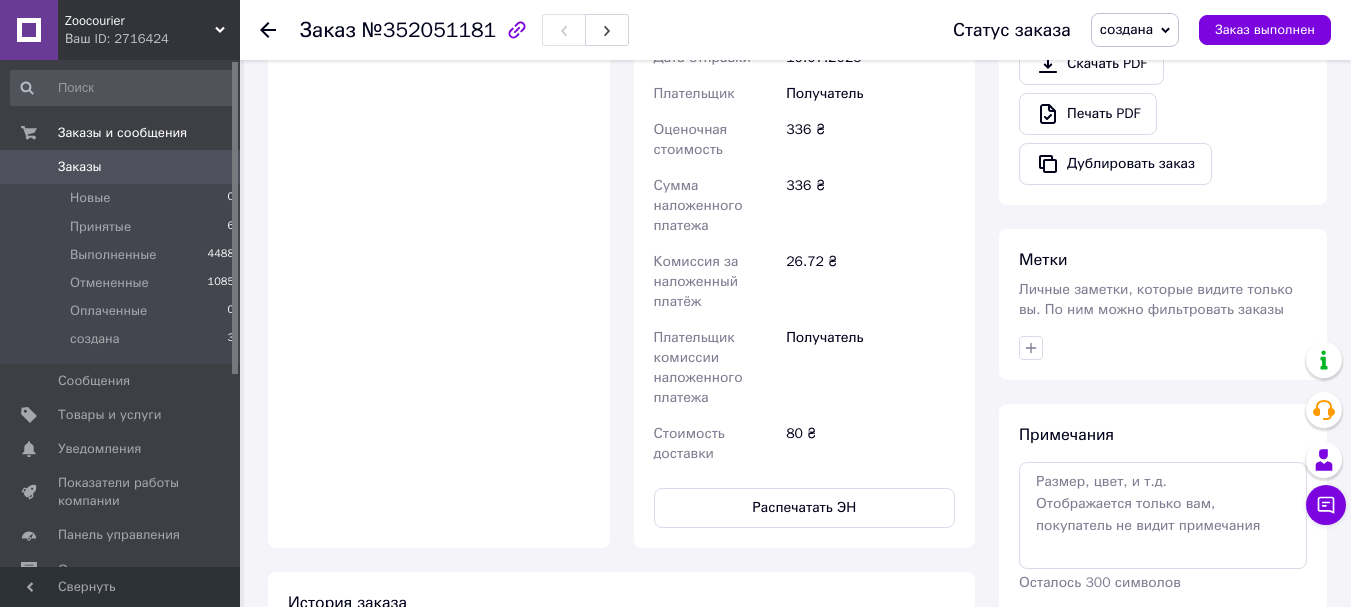 scroll, scrollTop: 800, scrollLeft: 0, axis: vertical 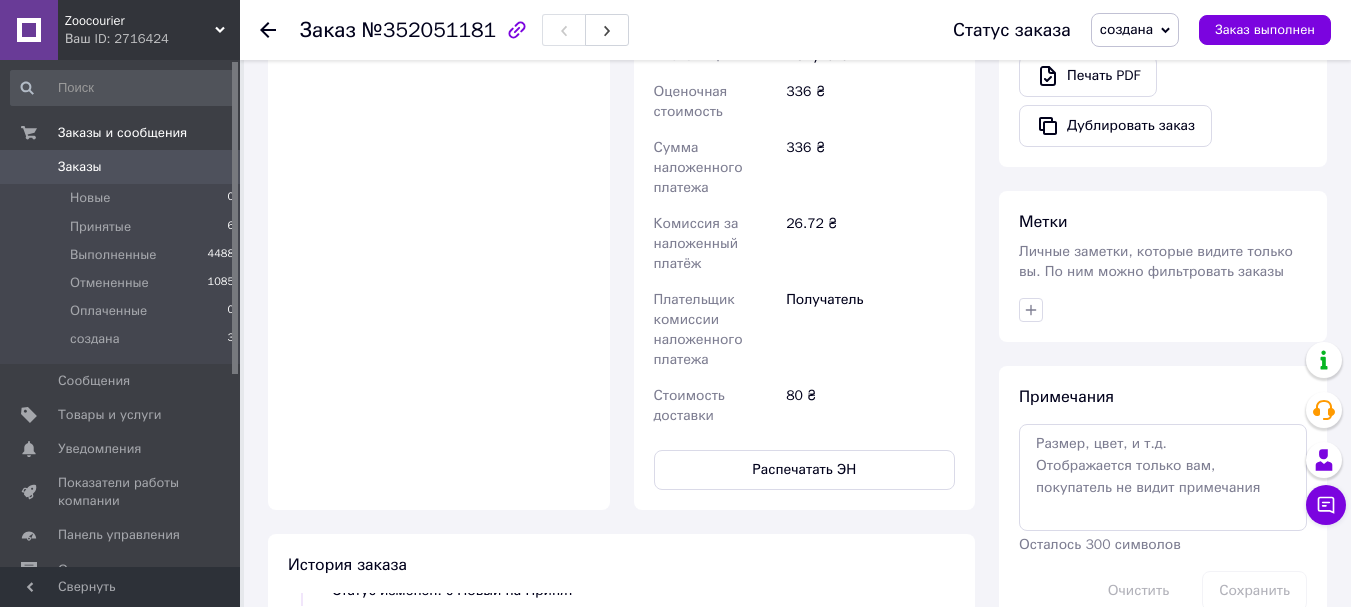 click 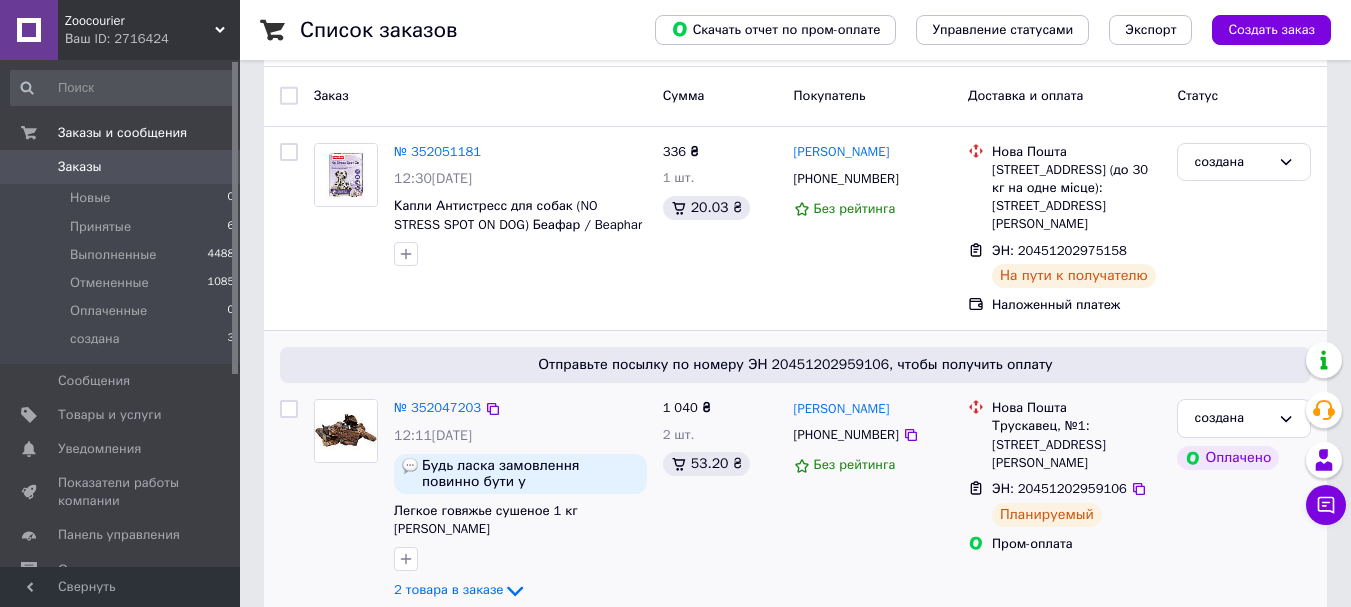 scroll, scrollTop: 0, scrollLeft: 0, axis: both 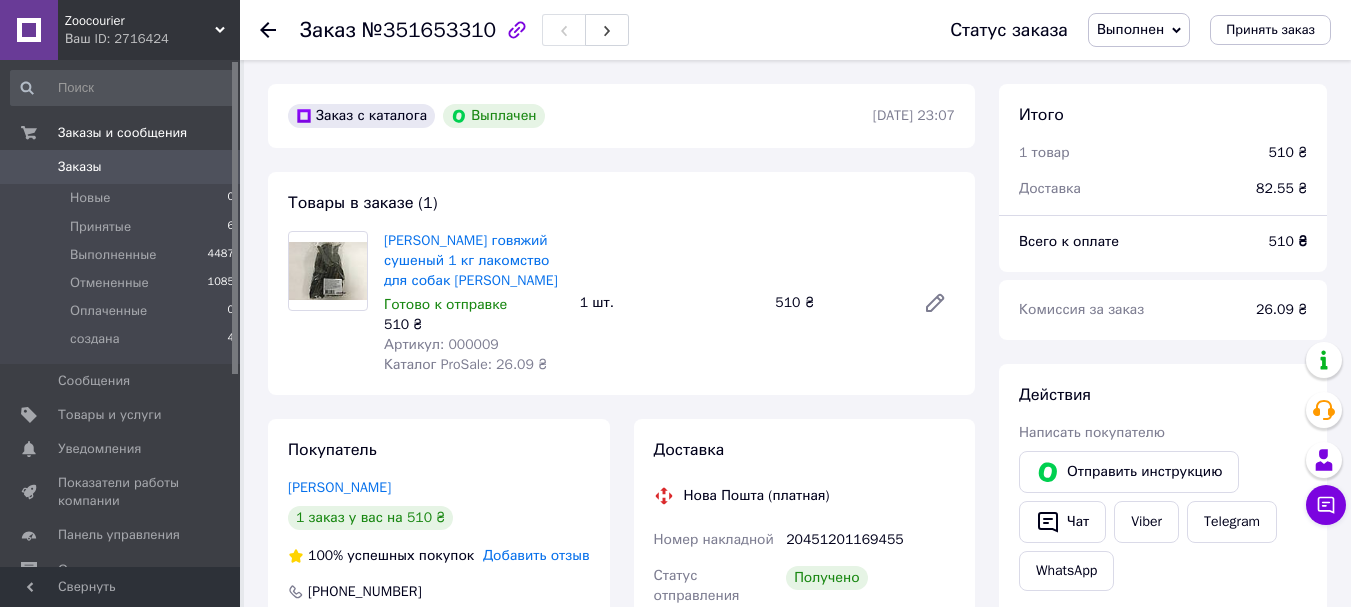 drag, startPoint x: 270, startPoint y: 25, endPoint x: 262, endPoint y: 76, distance: 51.62364 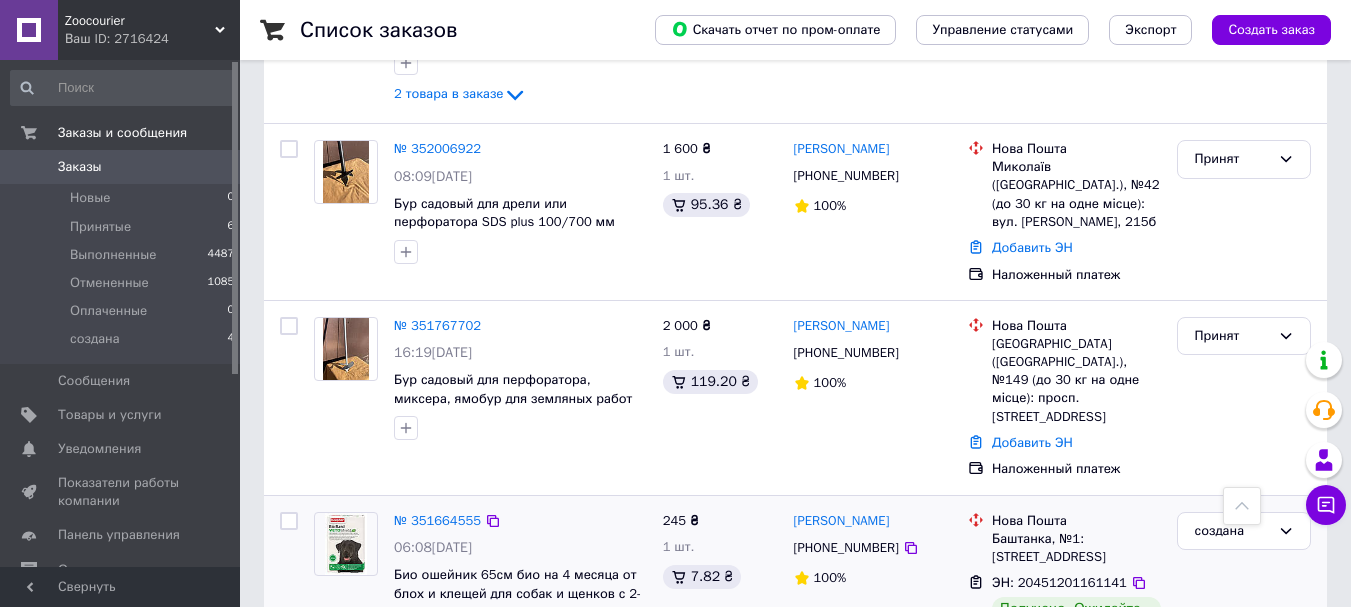 scroll, scrollTop: 800, scrollLeft: 0, axis: vertical 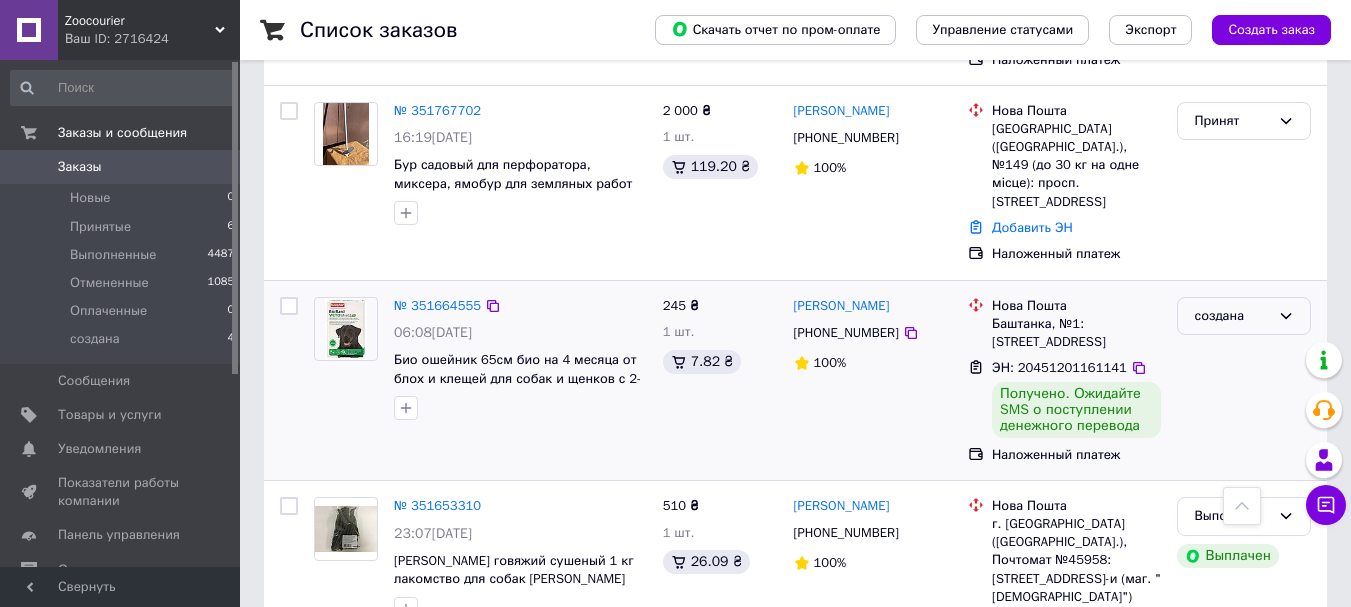 click 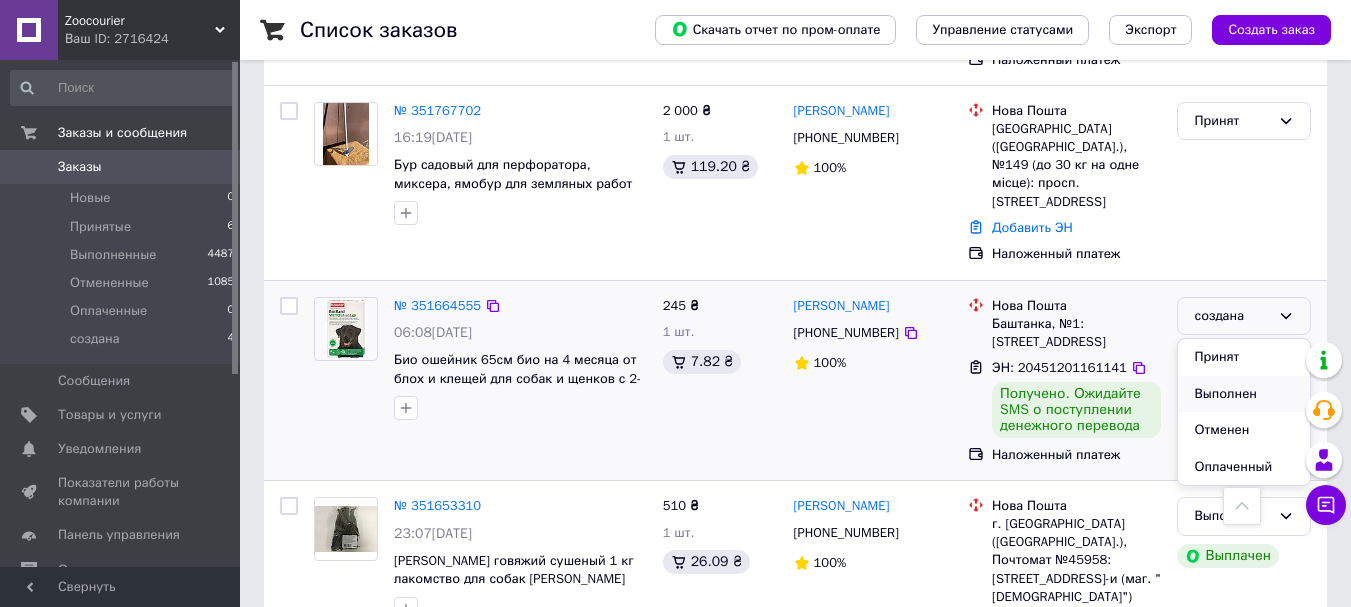 click on "Выполнен" at bounding box center [1244, 394] 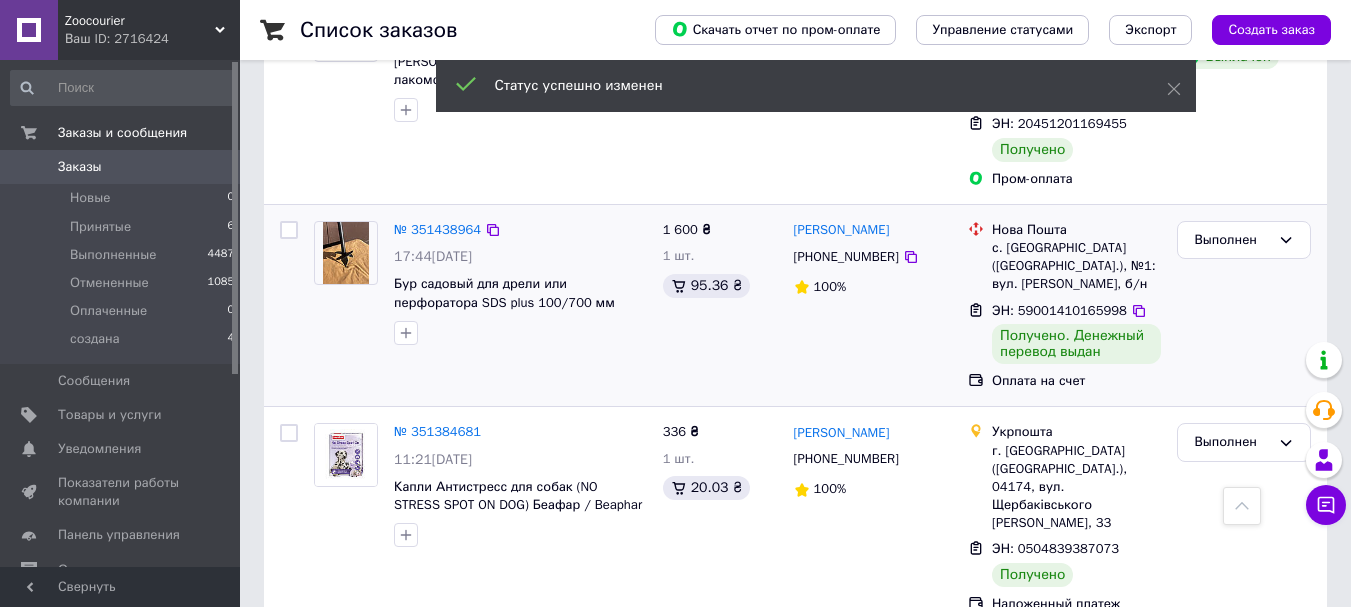 scroll, scrollTop: 1300, scrollLeft: 0, axis: vertical 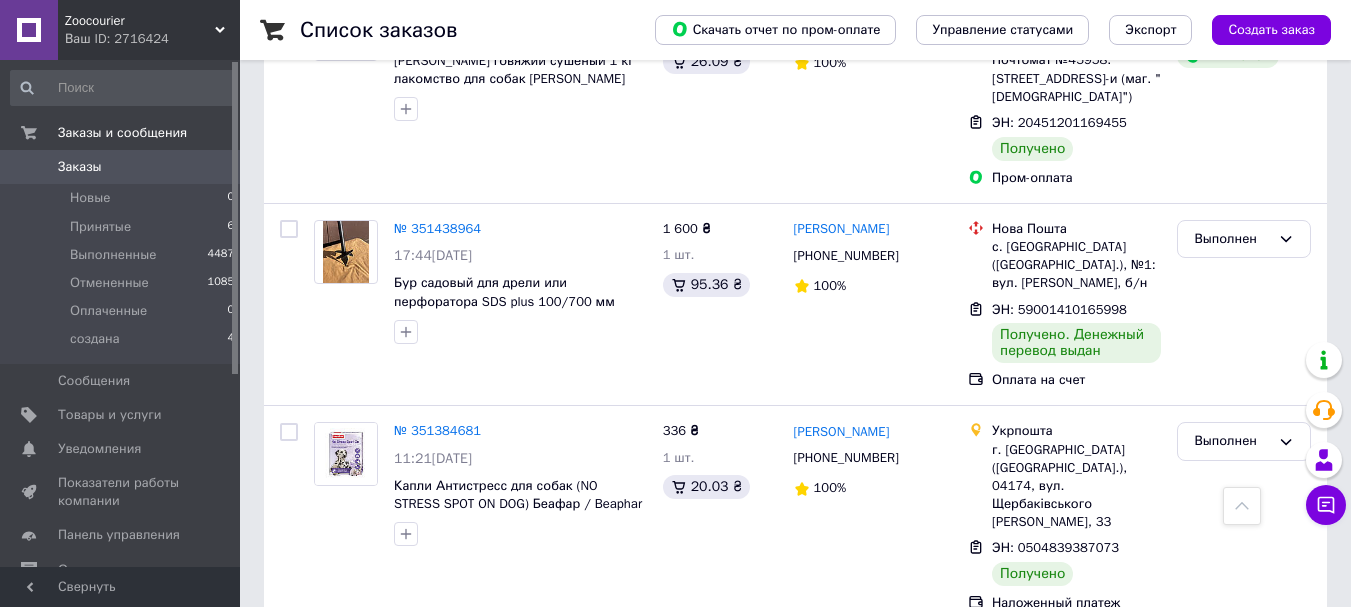 drag, startPoint x: 355, startPoint y: 588, endPoint x: 390, endPoint y: 597, distance: 36.138622 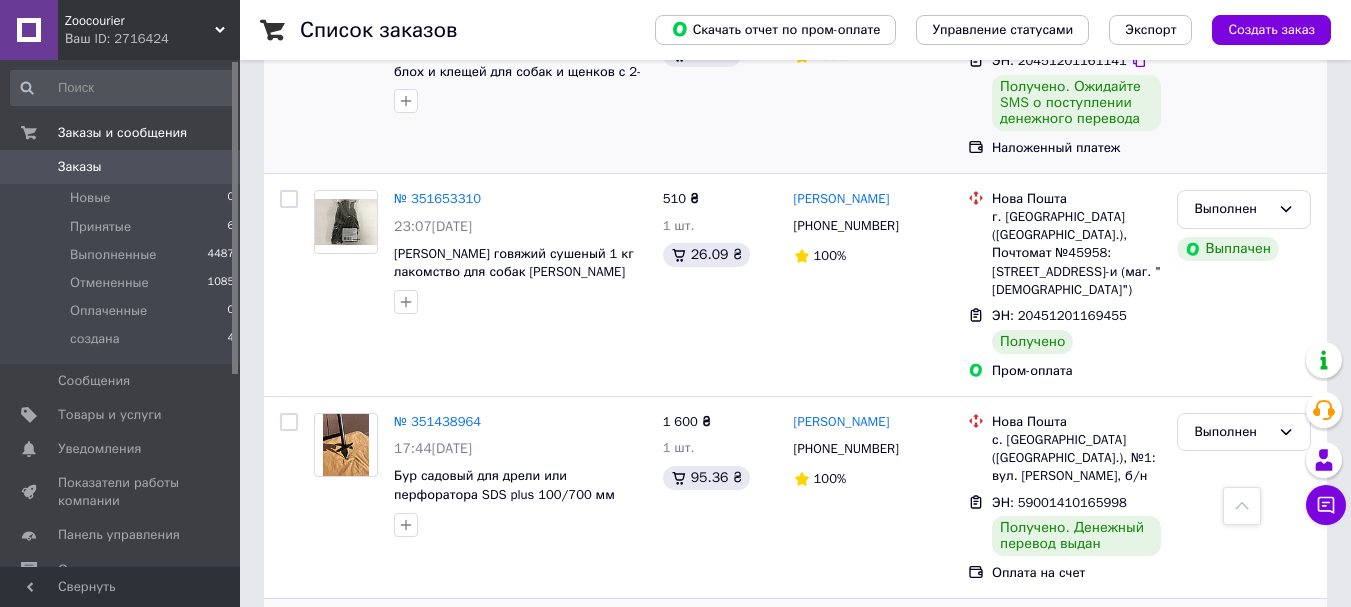 scroll, scrollTop: 1100, scrollLeft: 0, axis: vertical 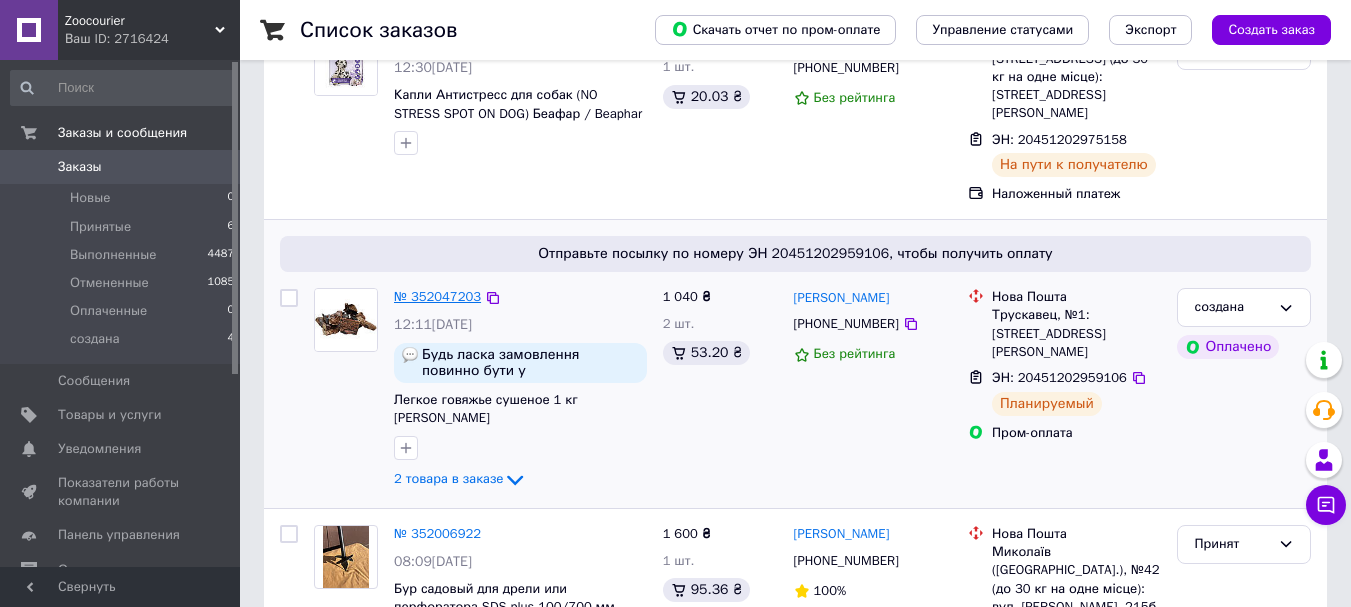 click on "№ 352047203" at bounding box center [437, 296] 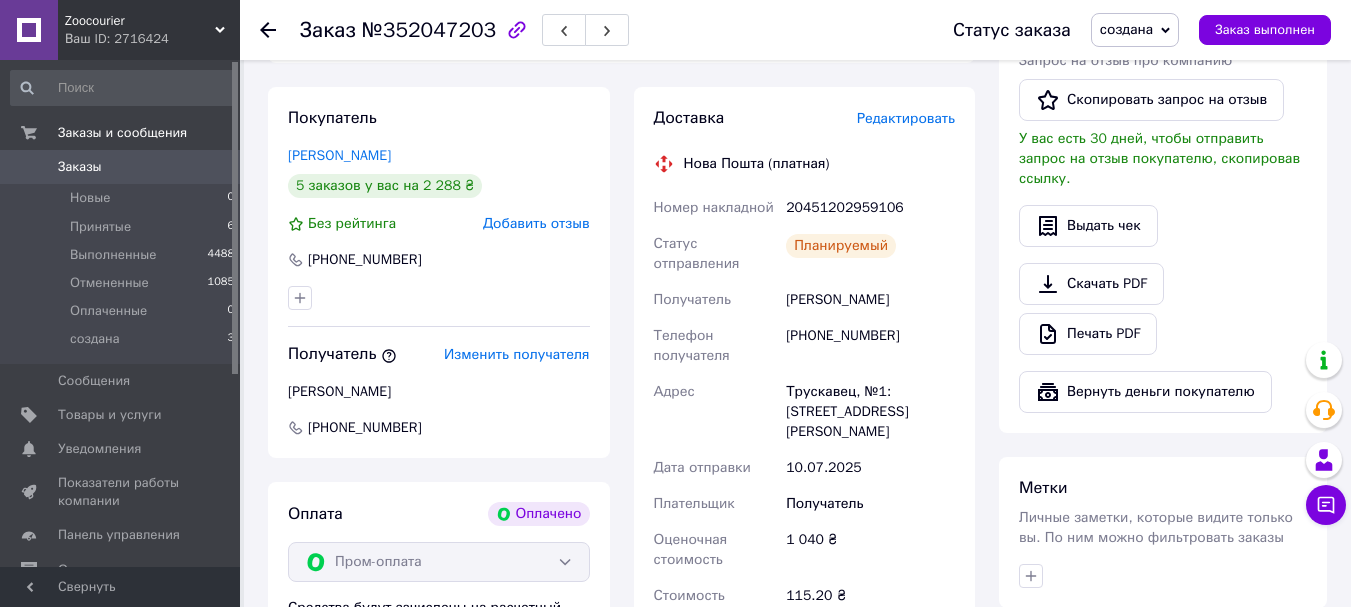 scroll, scrollTop: 1100, scrollLeft: 0, axis: vertical 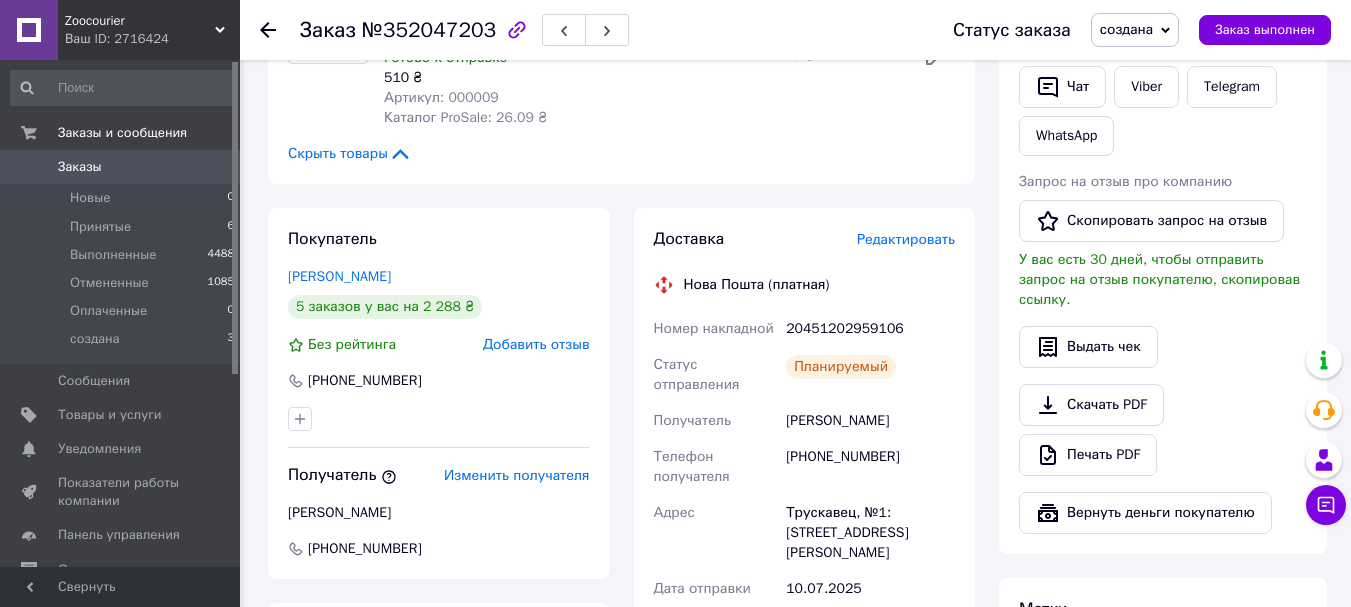 drag, startPoint x: 271, startPoint y: 29, endPoint x: 269, endPoint y: 60, distance: 31.06445 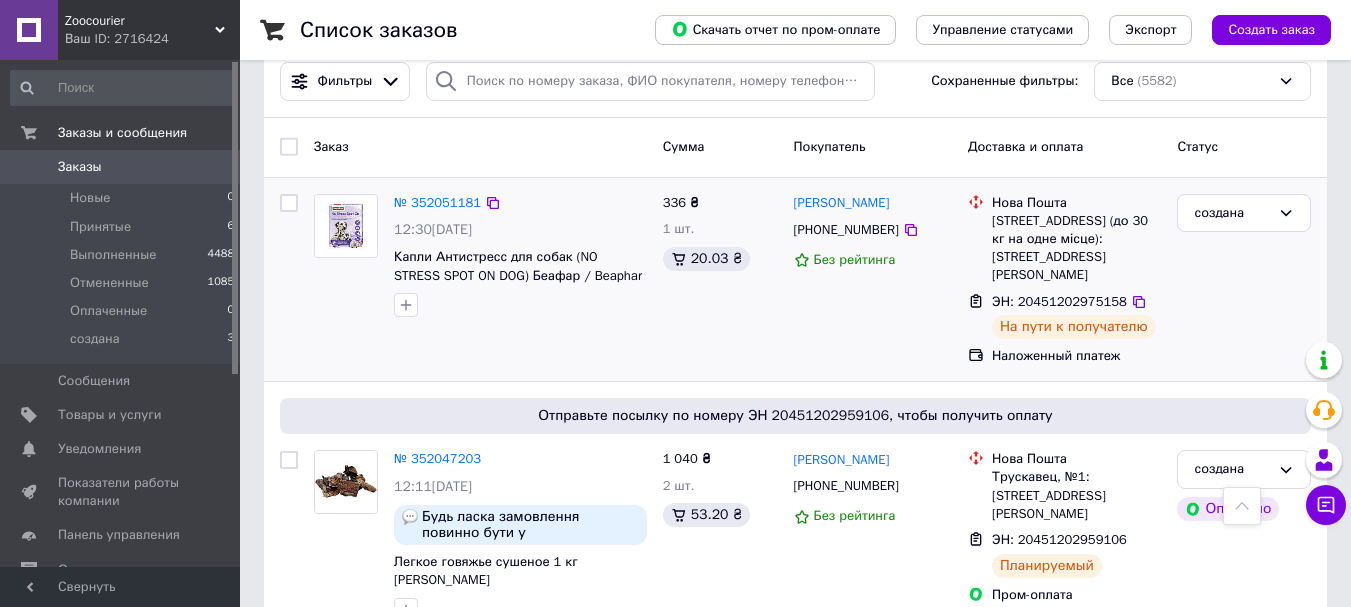 scroll, scrollTop: 0, scrollLeft: 0, axis: both 